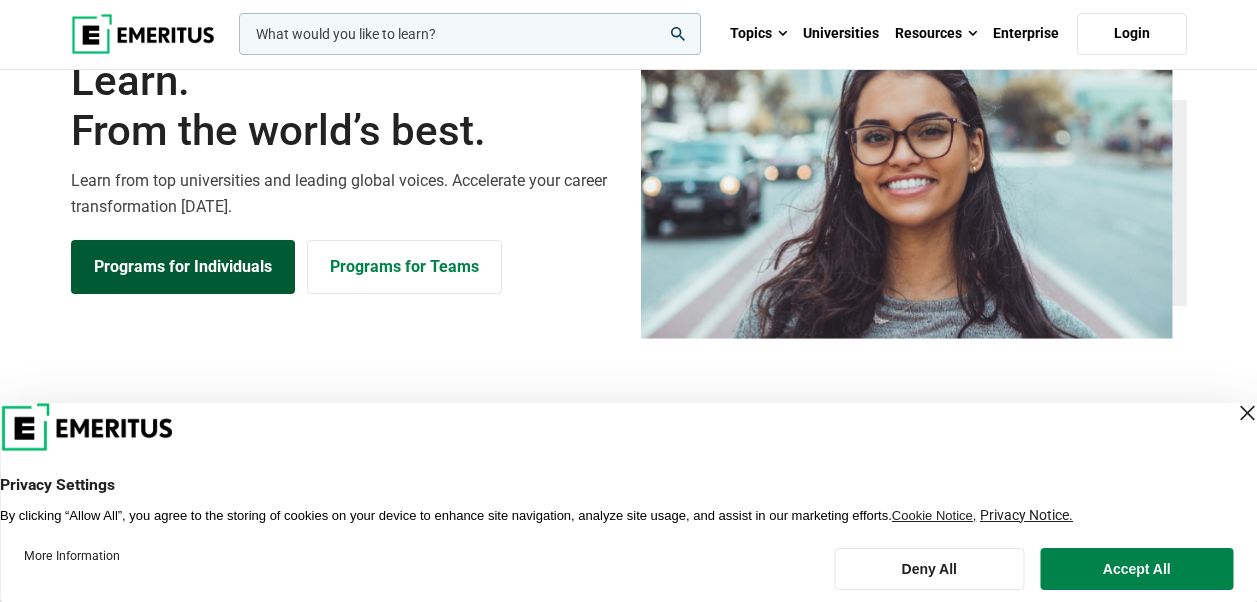 scroll, scrollTop: 100, scrollLeft: 0, axis: vertical 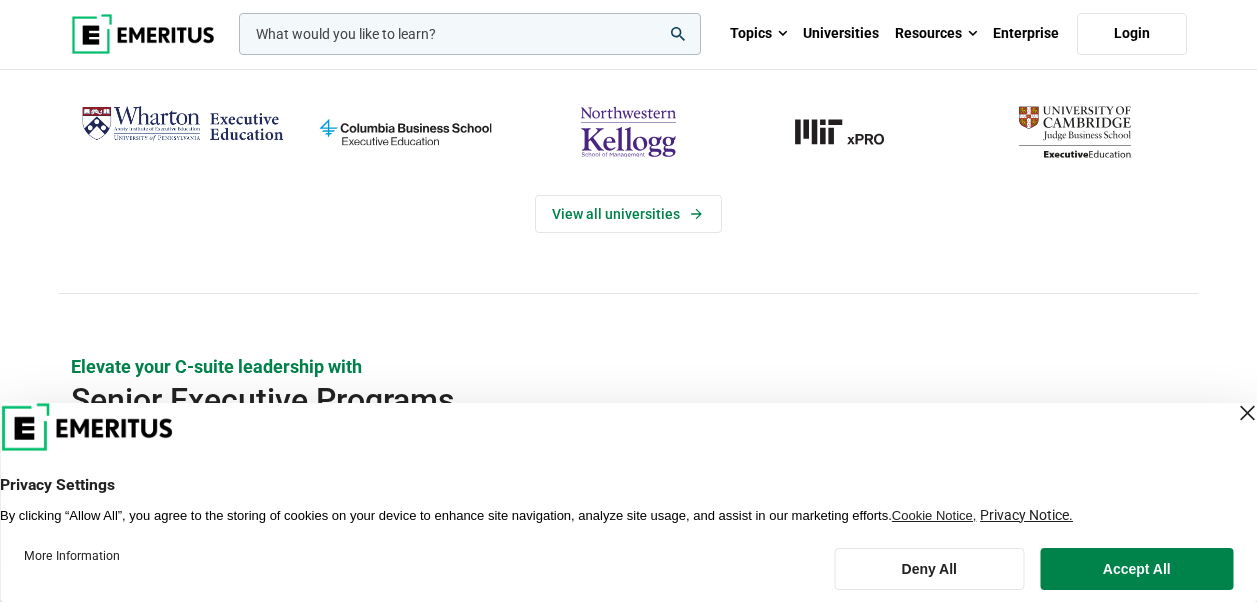 click at bounding box center (1247, 413) 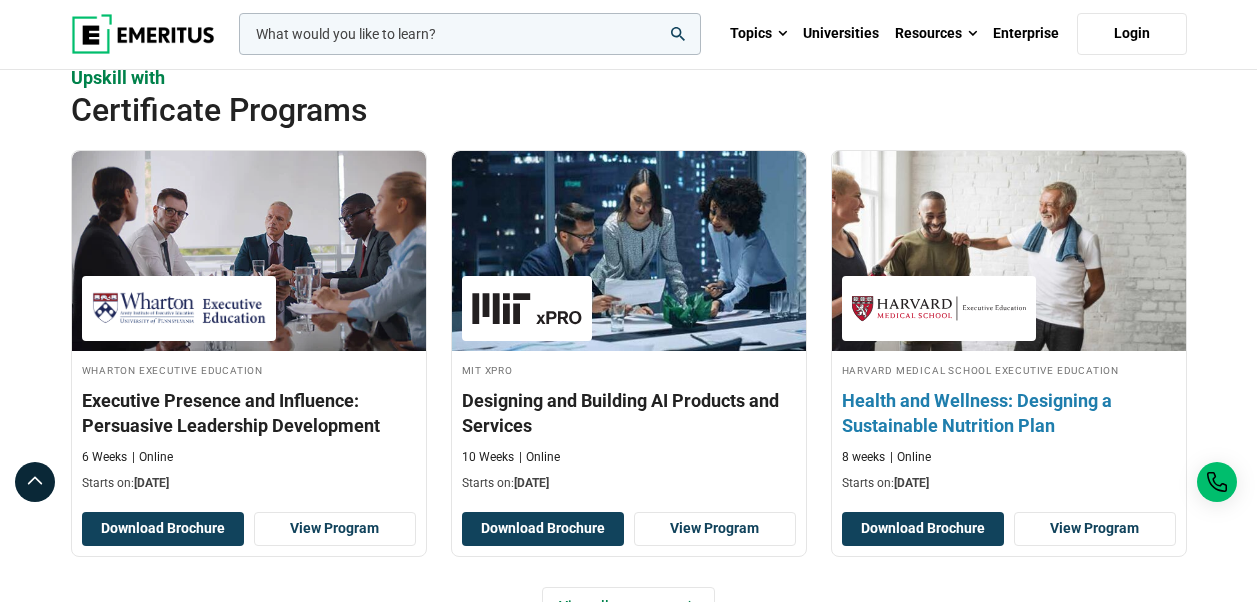 scroll, scrollTop: 2100, scrollLeft: 0, axis: vertical 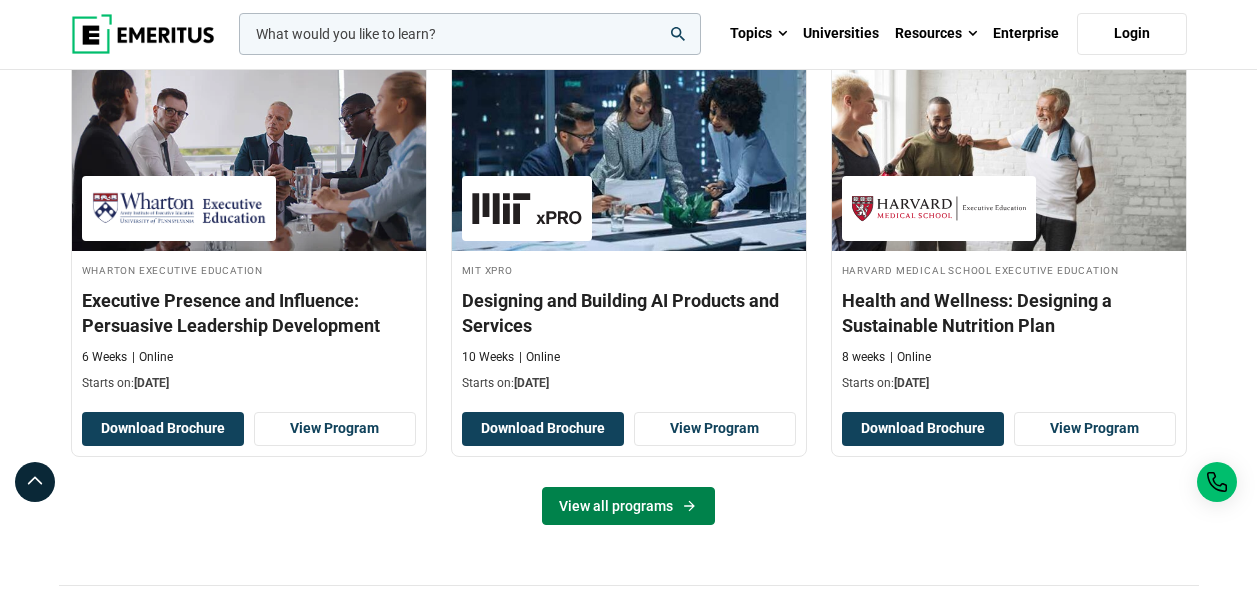 click on "View all programs" at bounding box center [628, 506] 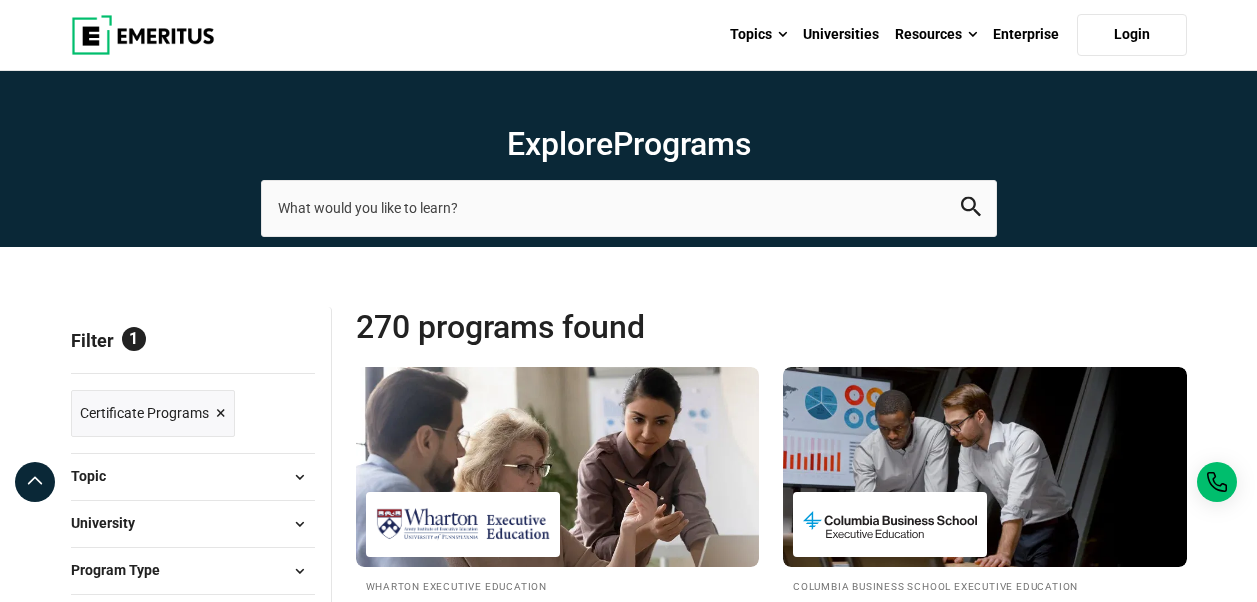 scroll, scrollTop: 200, scrollLeft: 0, axis: vertical 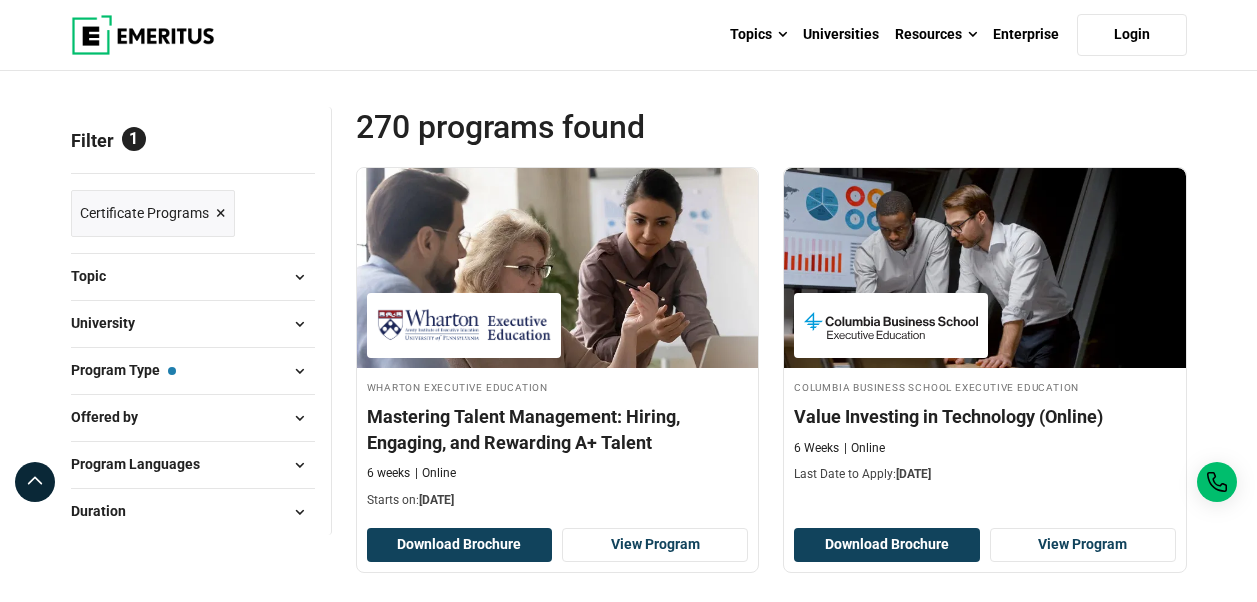 click at bounding box center [300, 277] 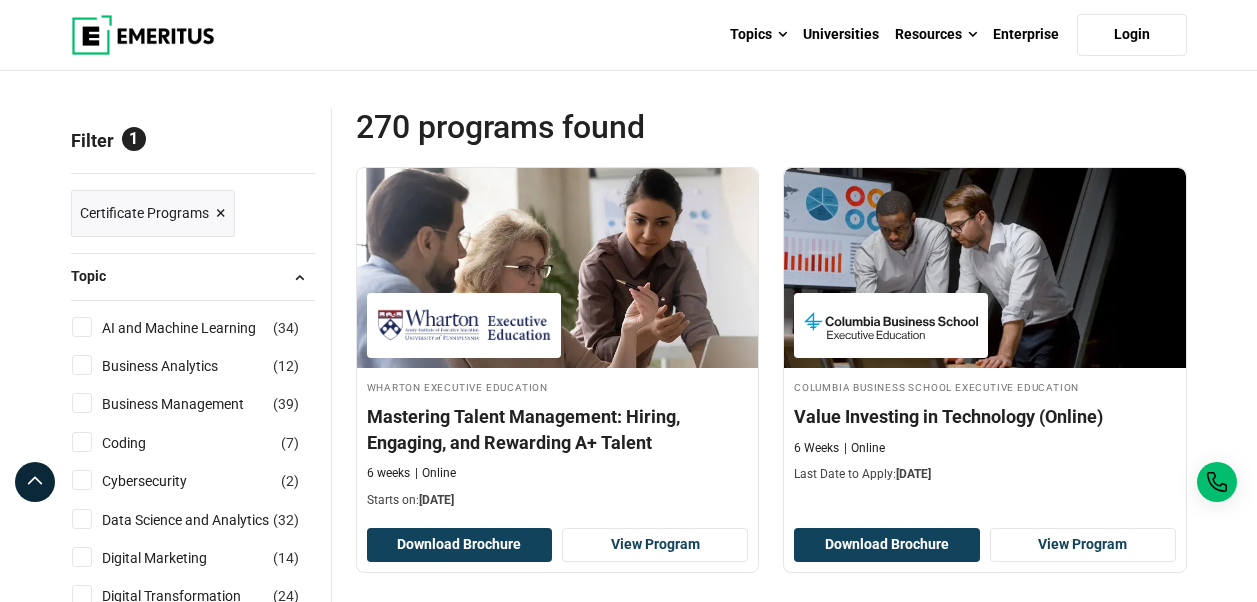 click on "AI and Machine Learning   ( 34 )" at bounding box center [196, 328] 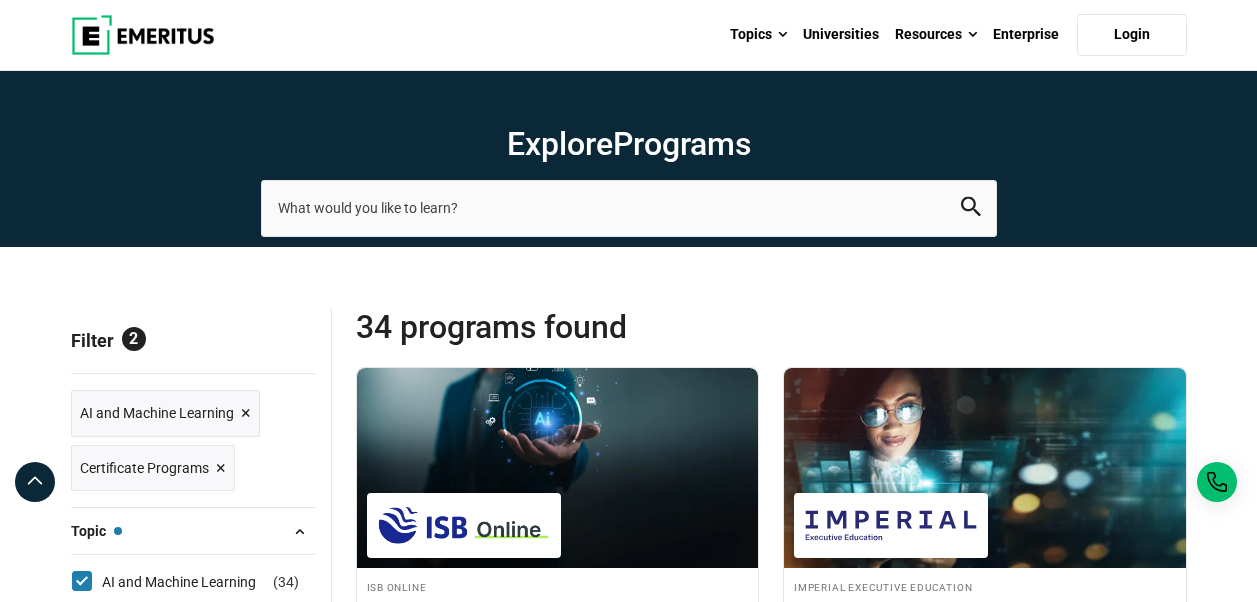 scroll, scrollTop: 0, scrollLeft: 0, axis: both 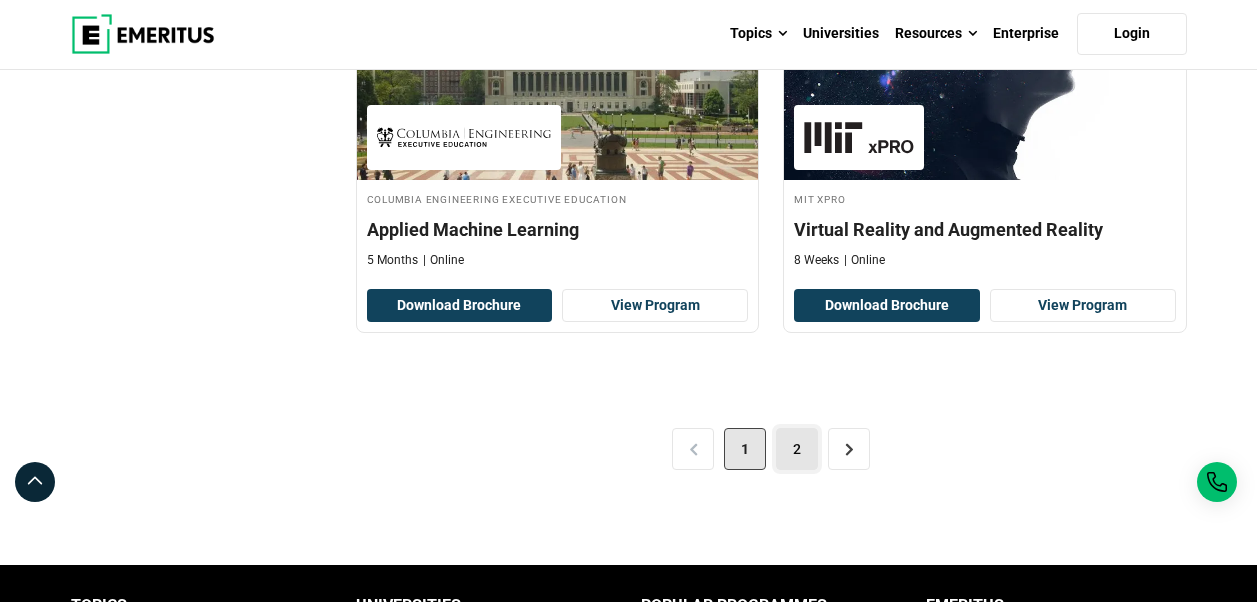 click on "2" at bounding box center (797, 449) 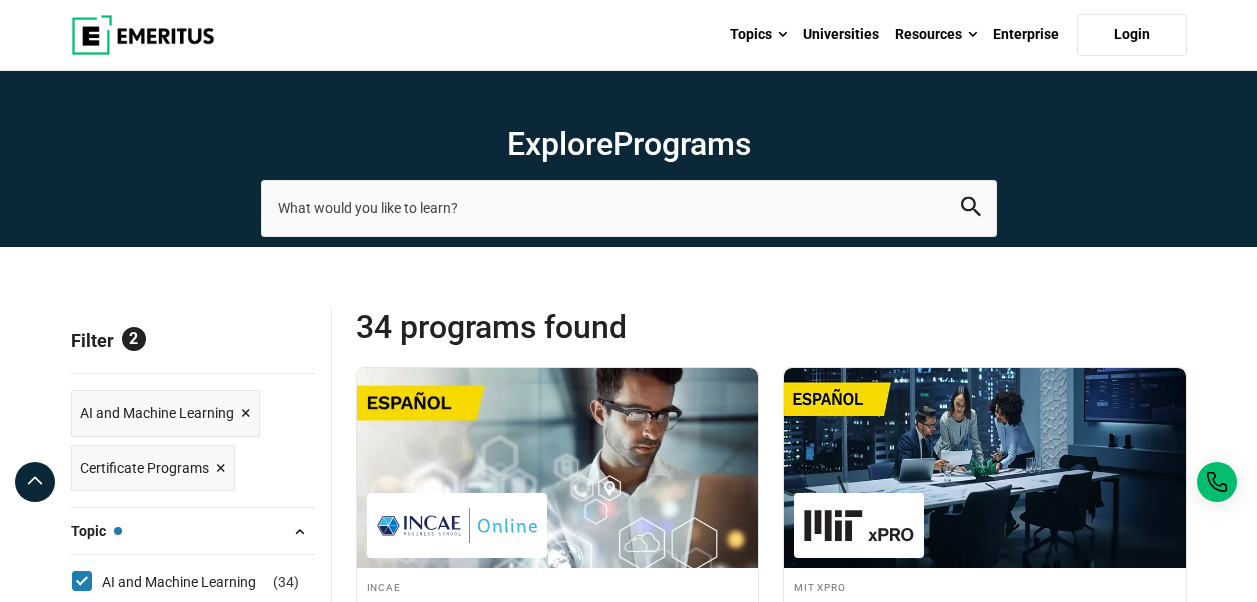 scroll, scrollTop: 600, scrollLeft: 0, axis: vertical 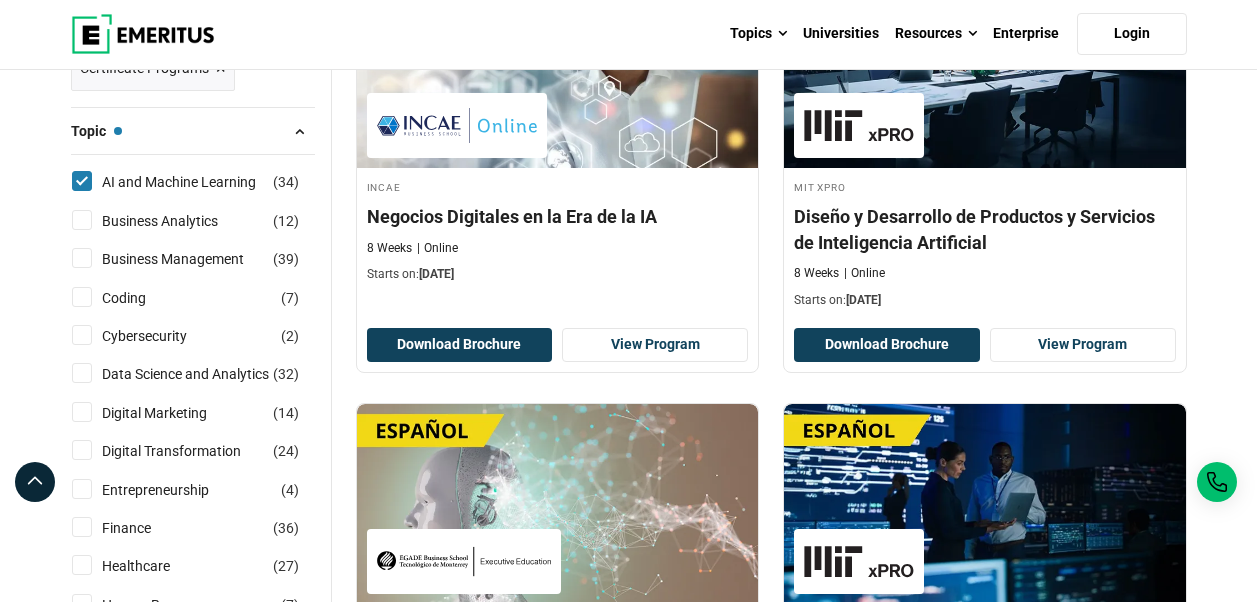 click on "AI and Machine Learning   ( 34 )" at bounding box center [82, 181] 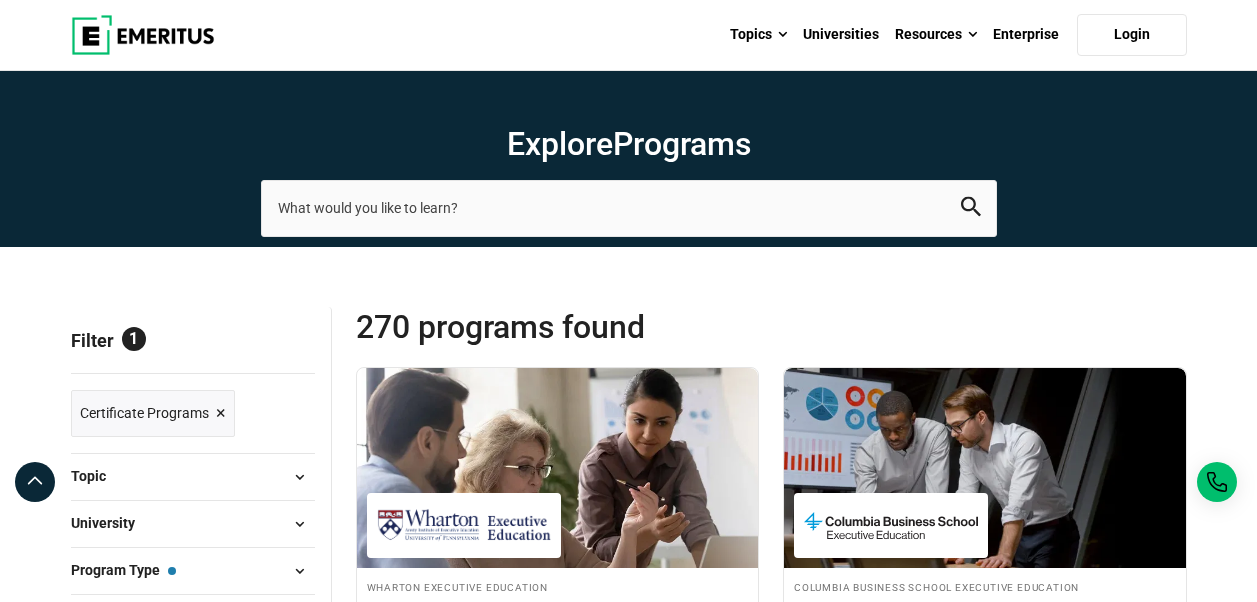 scroll, scrollTop: 200, scrollLeft: 0, axis: vertical 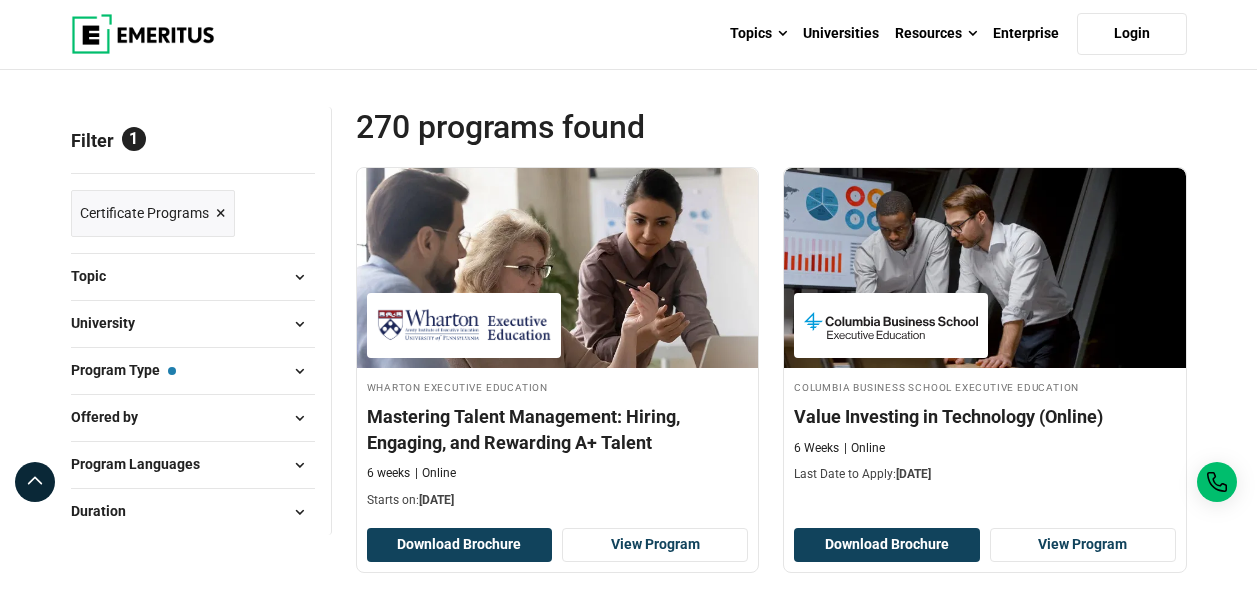 click on "×" at bounding box center (221, 213) 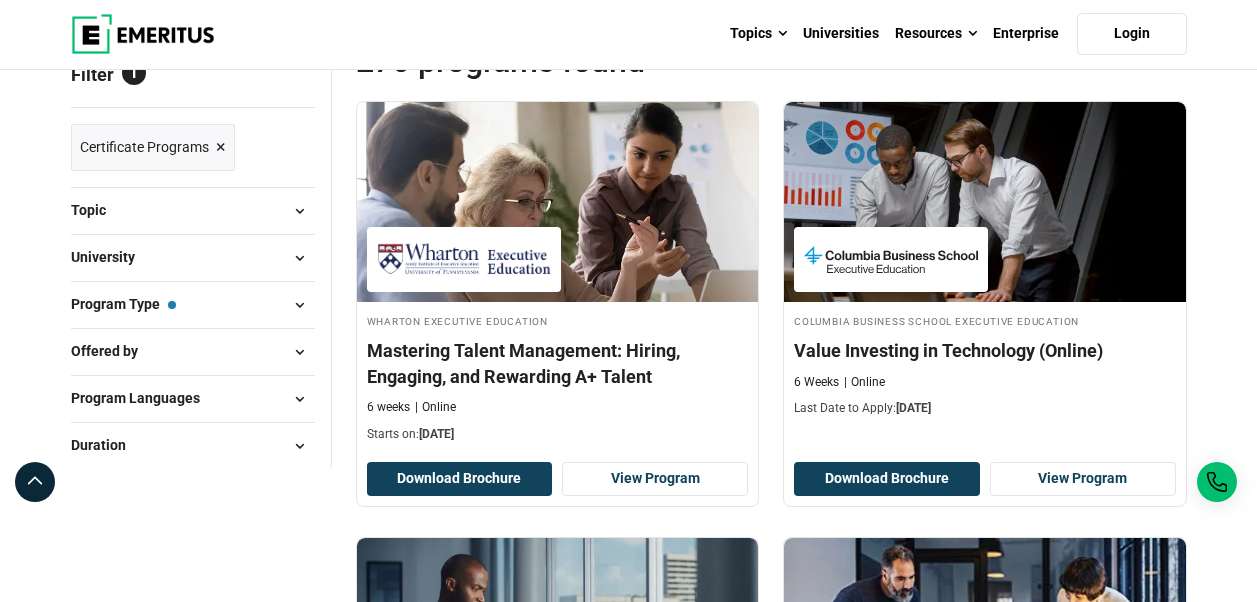scroll, scrollTop: 300, scrollLeft: 0, axis: vertical 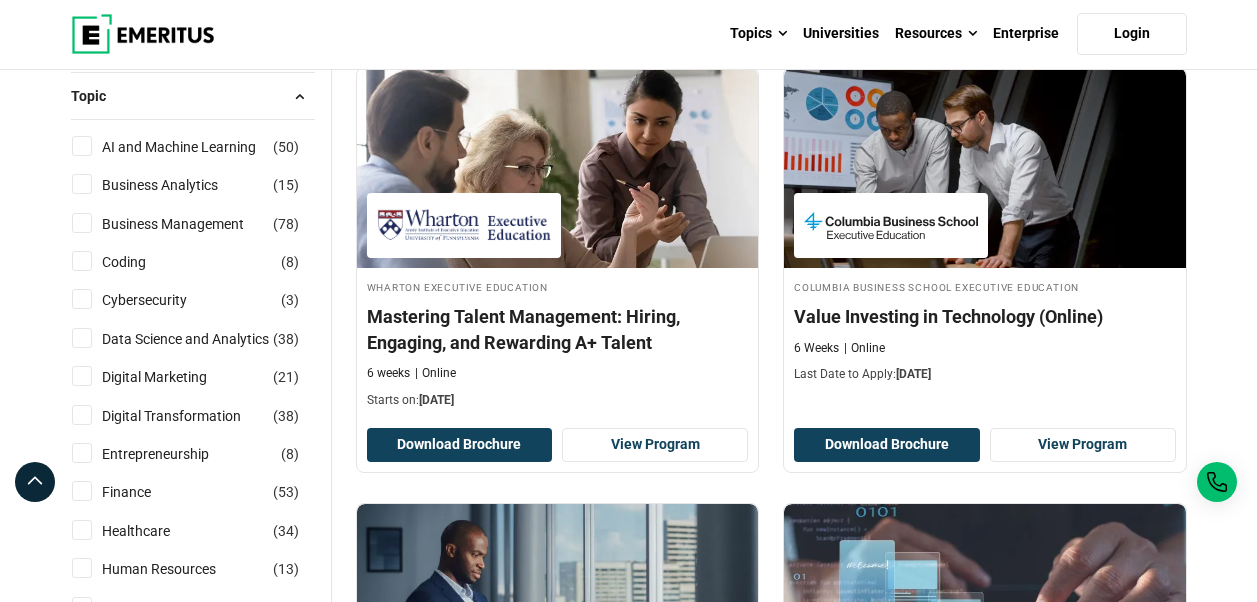 click on "Business Analytics   ( 15 )" at bounding box center [82, 184] 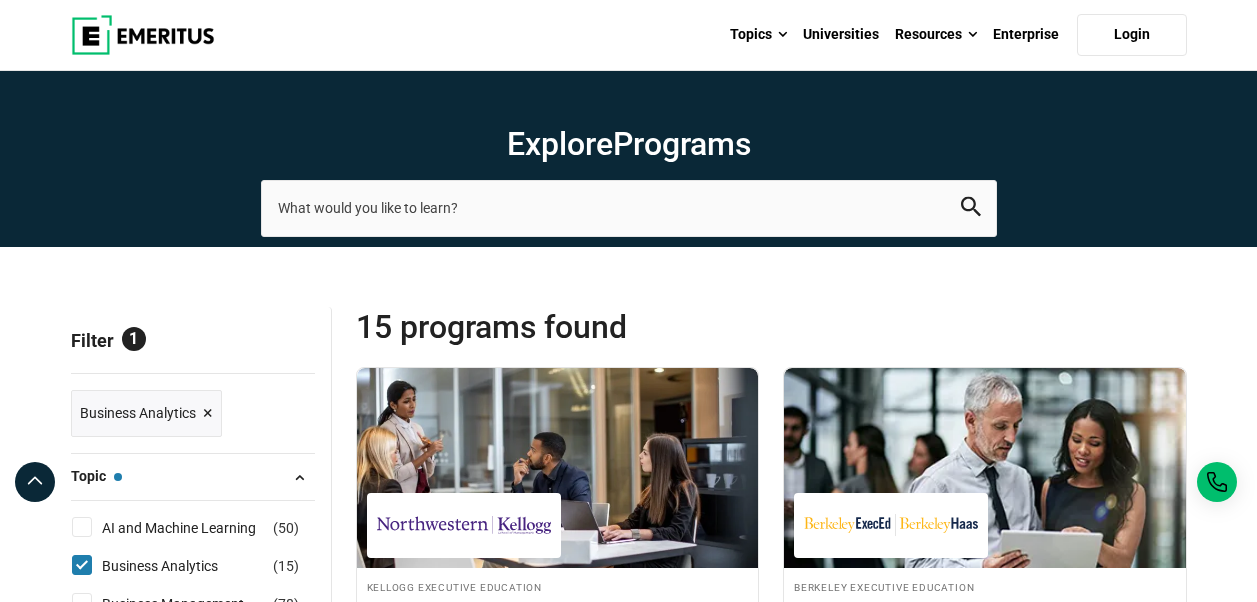 scroll, scrollTop: 0, scrollLeft: 0, axis: both 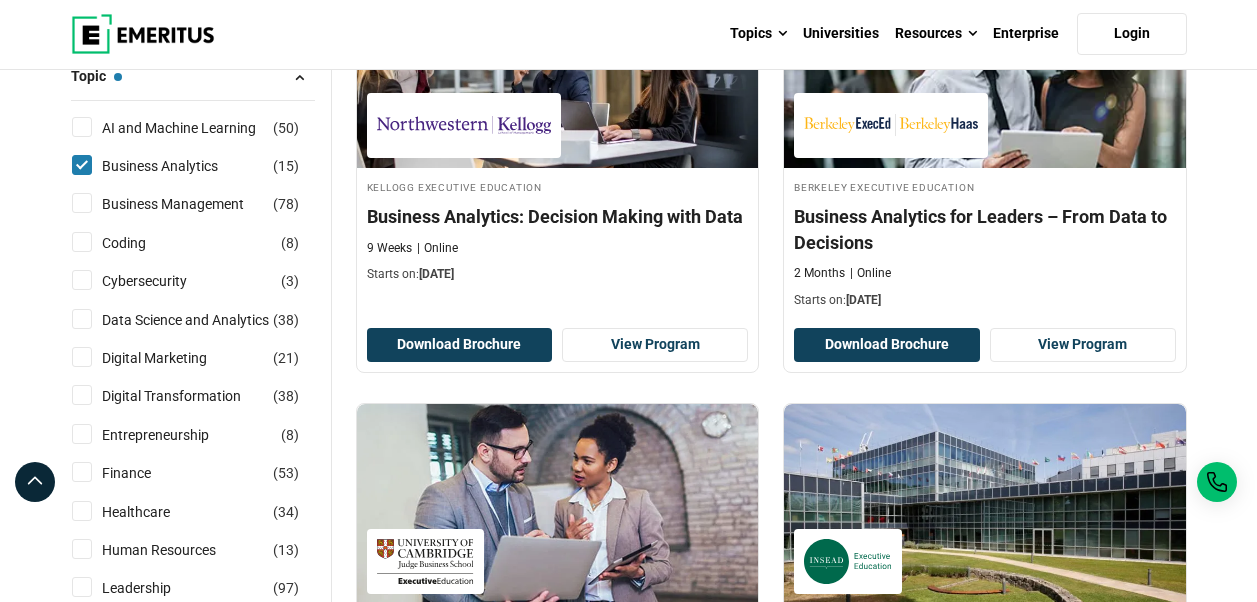 click on "Business Analytics   ( 15 )" at bounding box center (82, 165) 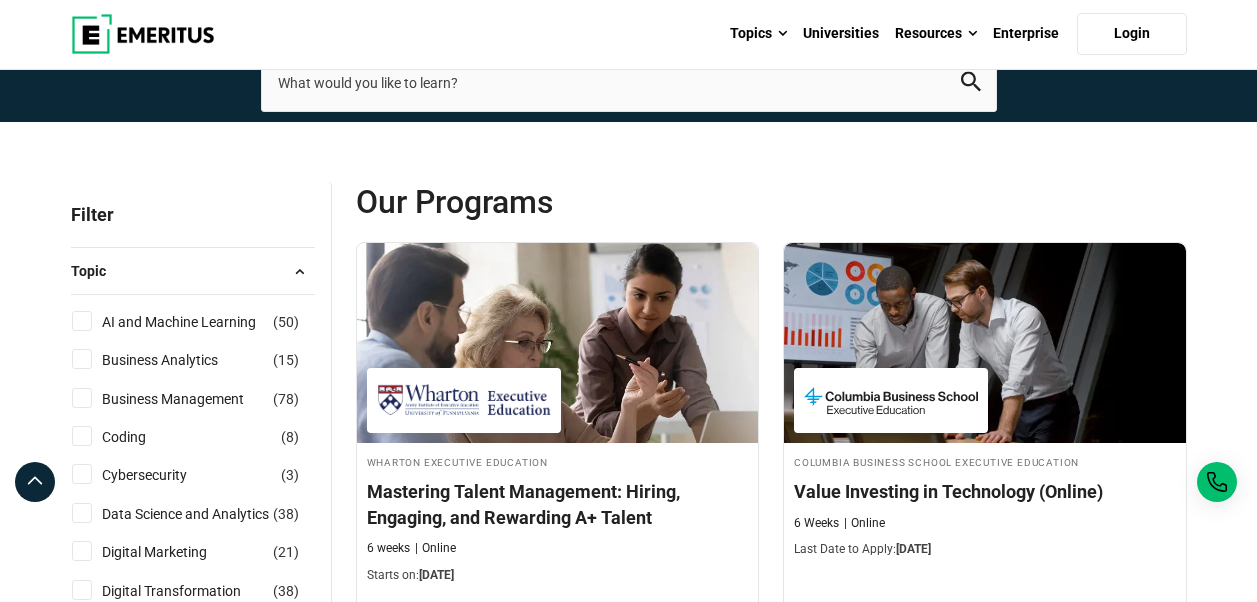 scroll, scrollTop: 0, scrollLeft: 0, axis: both 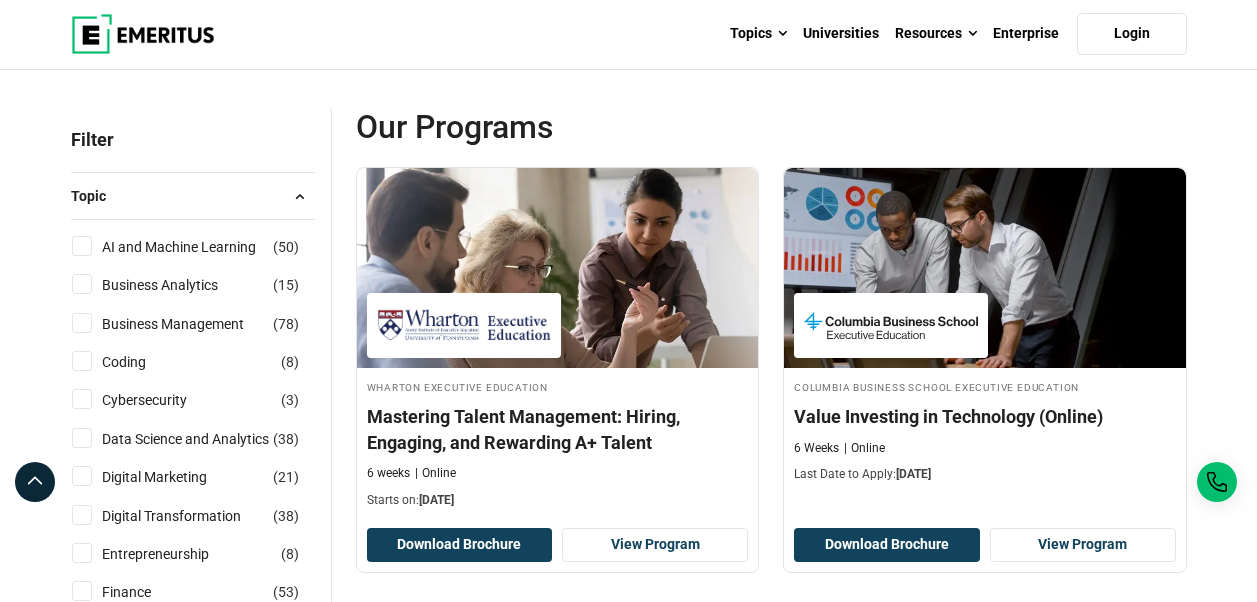 click on "Data Science and Analytics   ( 38 )" at bounding box center (82, 438) 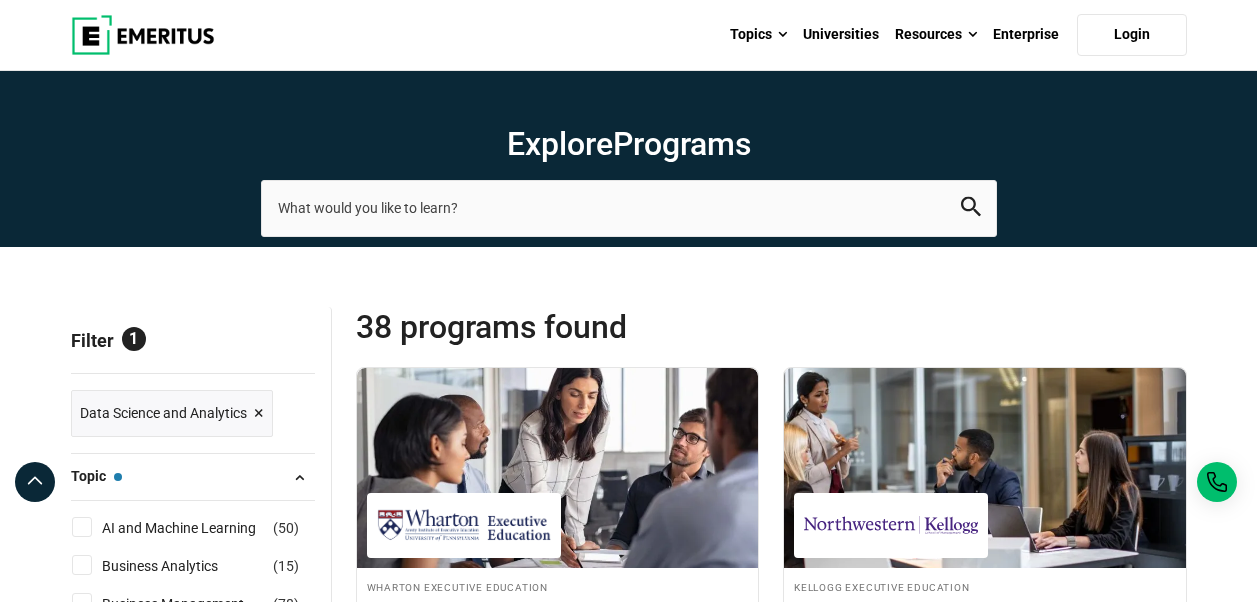 scroll, scrollTop: 0, scrollLeft: 0, axis: both 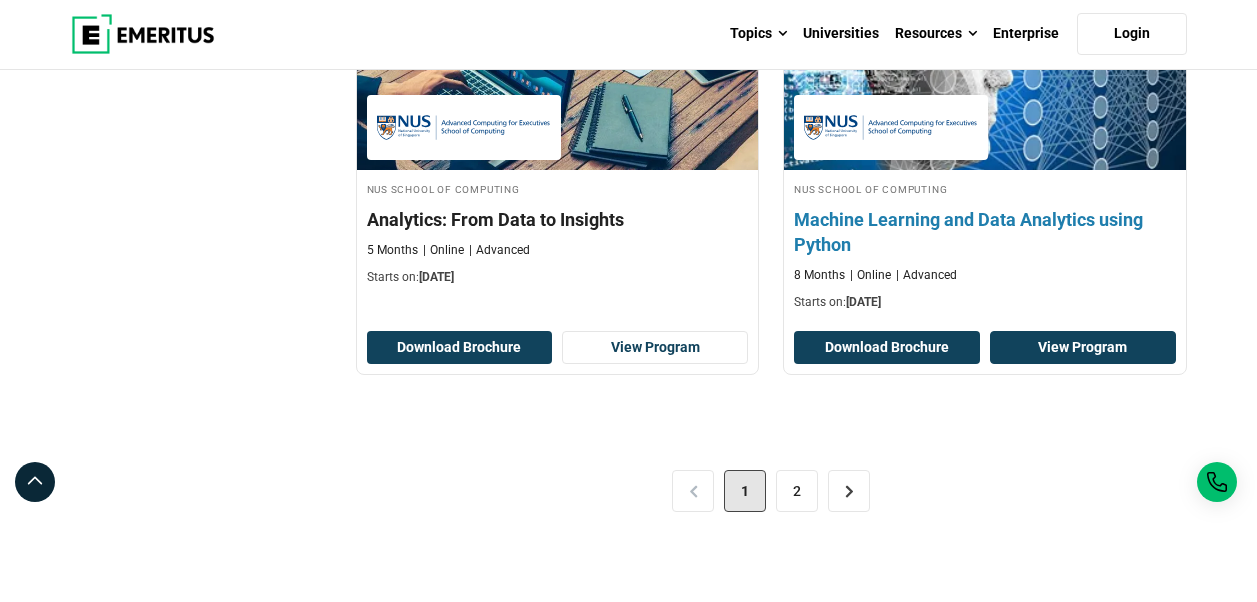 click on "View Program" at bounding box center [1083, 348] 